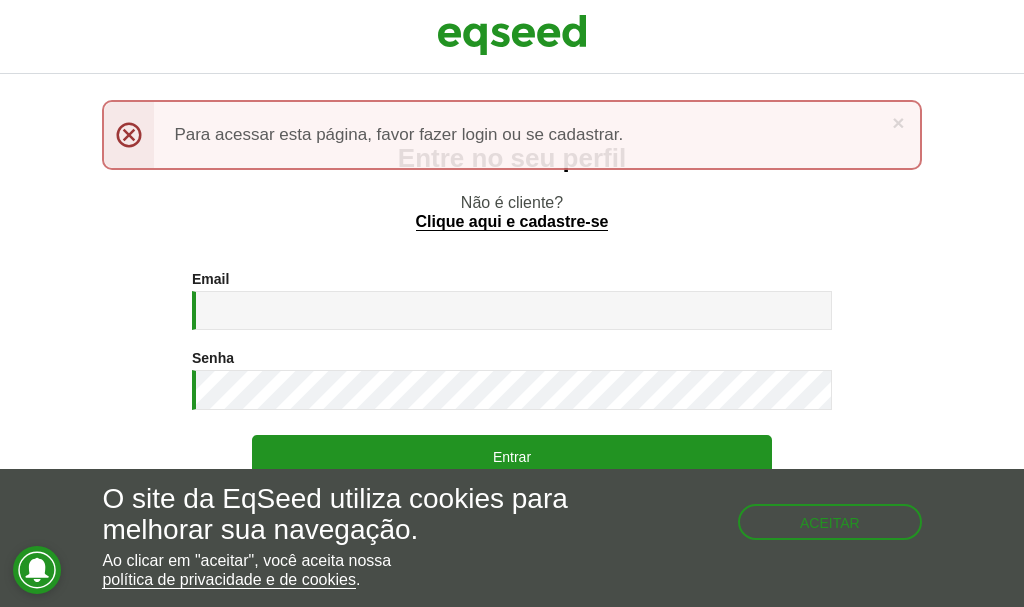 scroll, scrollTop: 0, scrollLeft: 0, axis: both 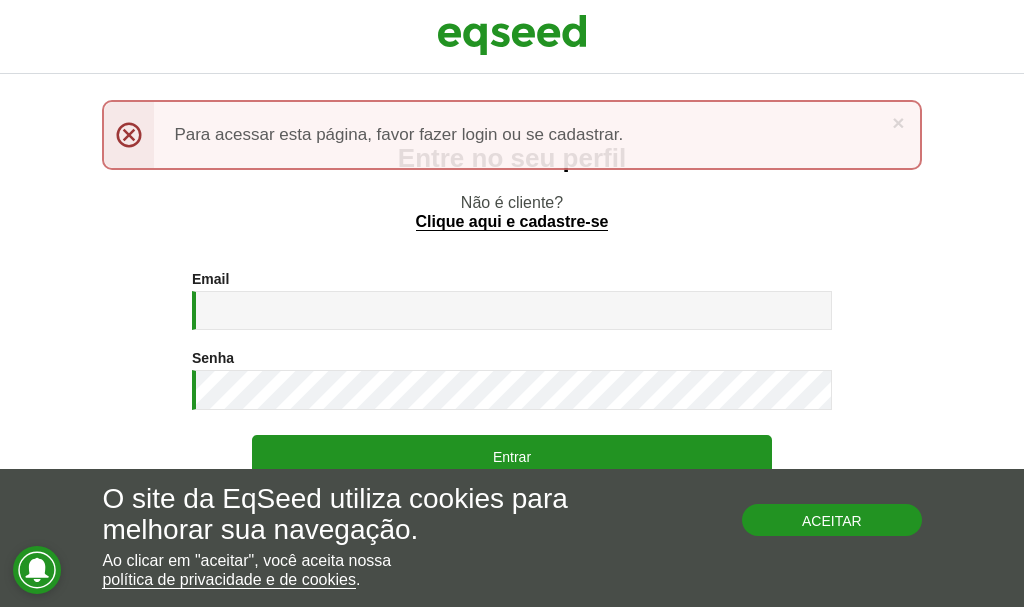 click on "Aceitar" at bounding box center (832, 520) 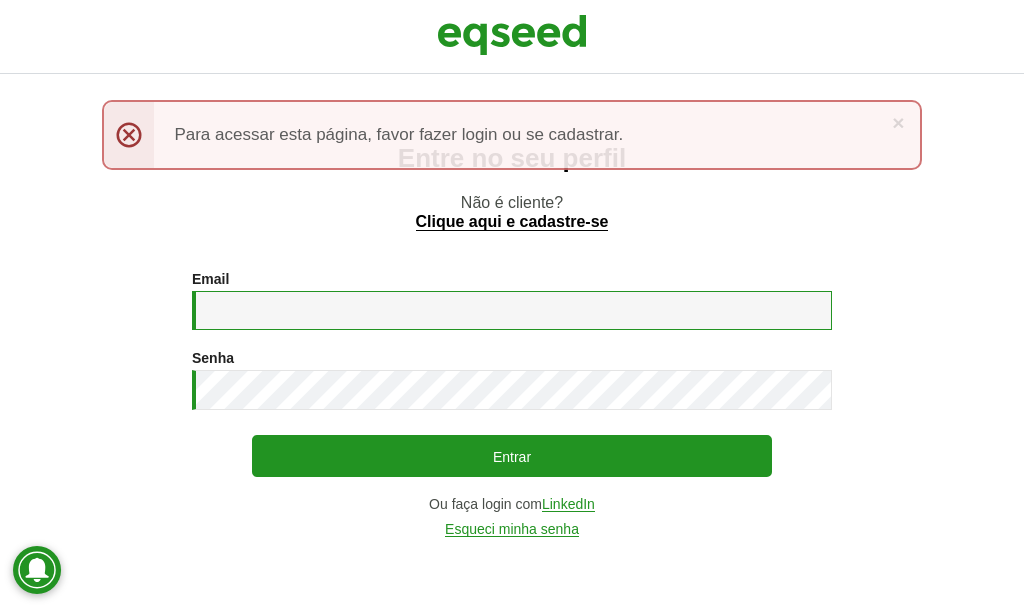 click on "Email  *" at bounding box center [512, 310] 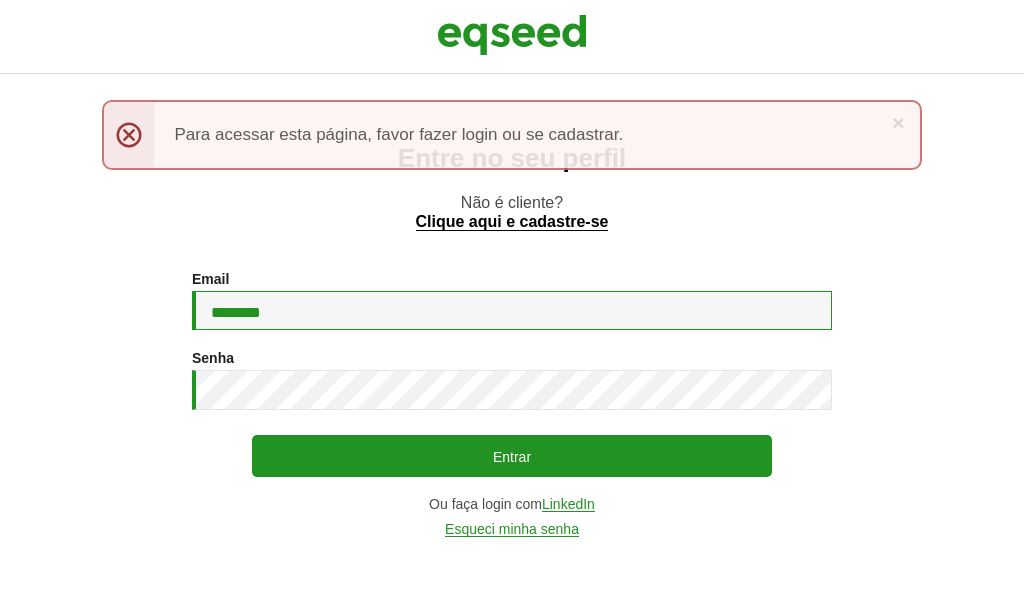 click on "********" at bounding box center (512, 310) 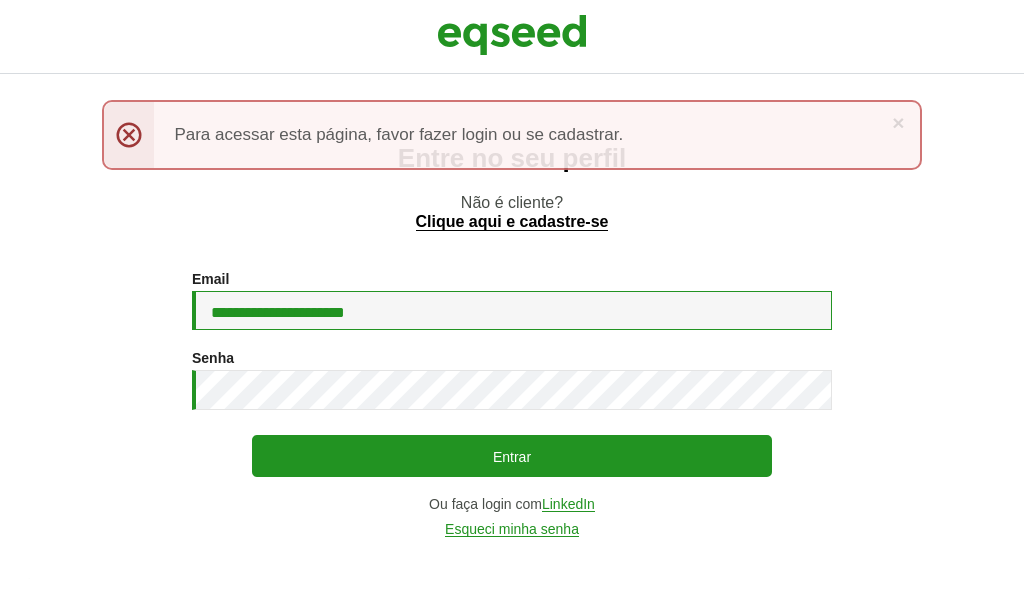 type on "**********" 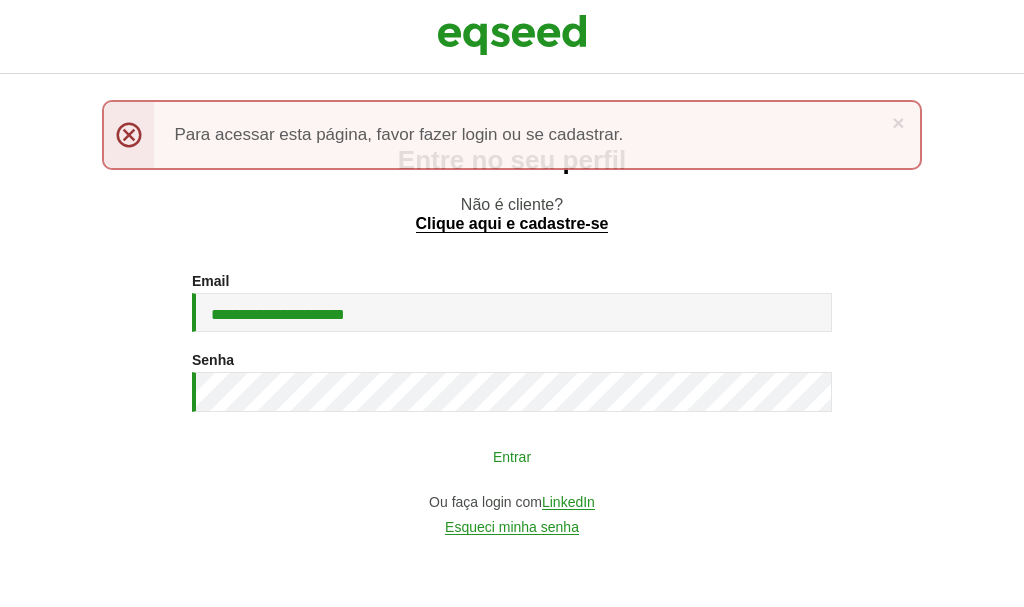 click on "Entrar" at bounding box center [512, 456] 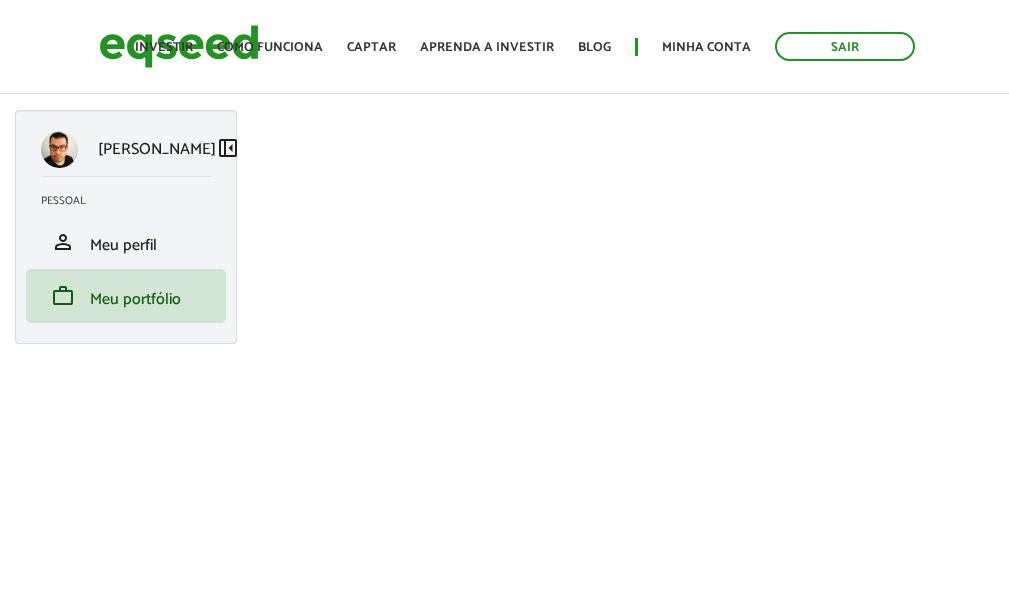 scroll, scrollTop: 0, scrollLeft: 0, axis: both 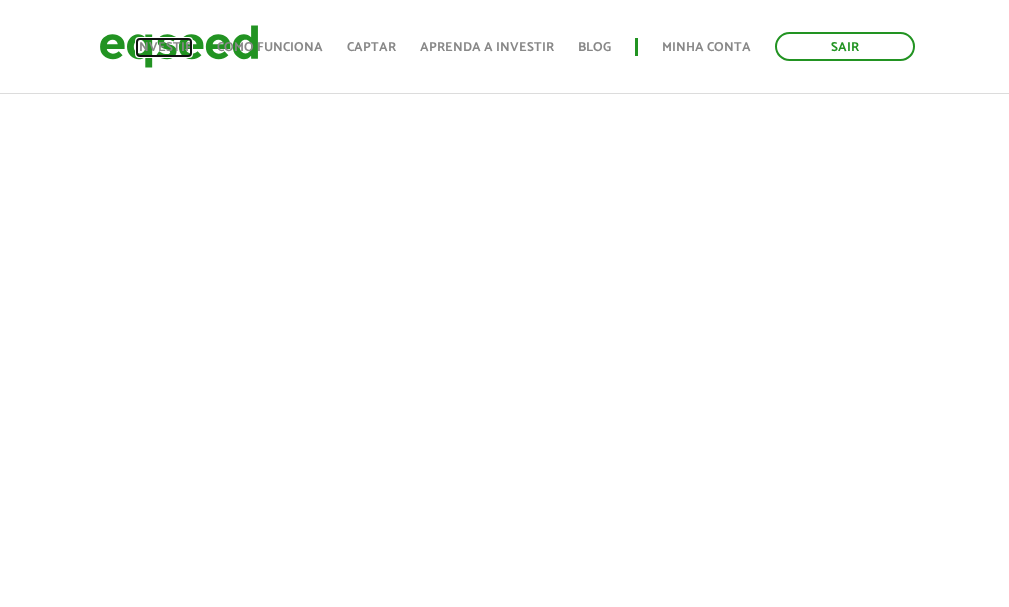 click on "Investir" at bounding box center [164, 47] 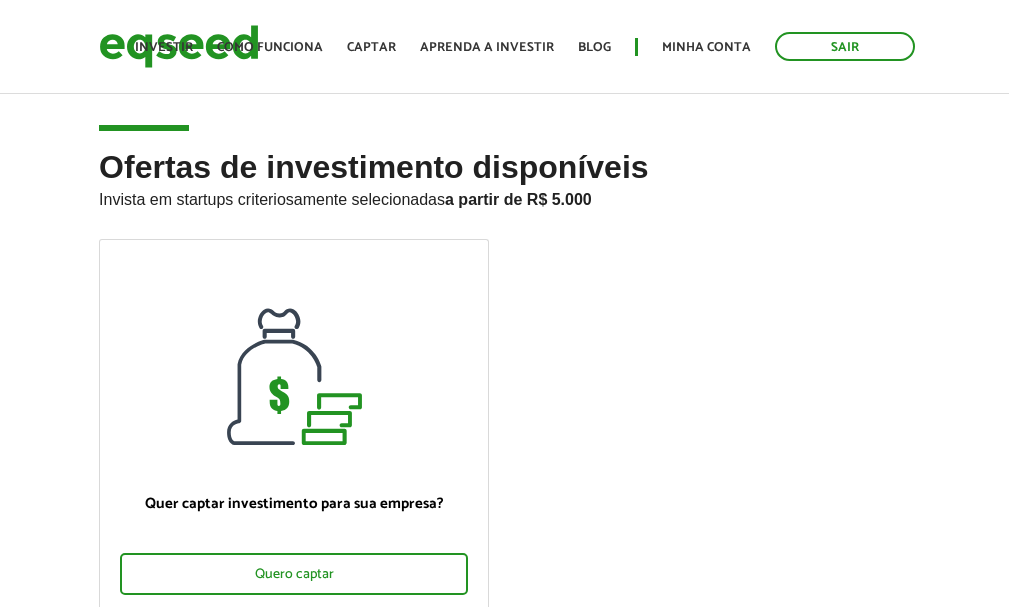 scroll, scrollTop: 0, scrollLeft: 0, axis: both 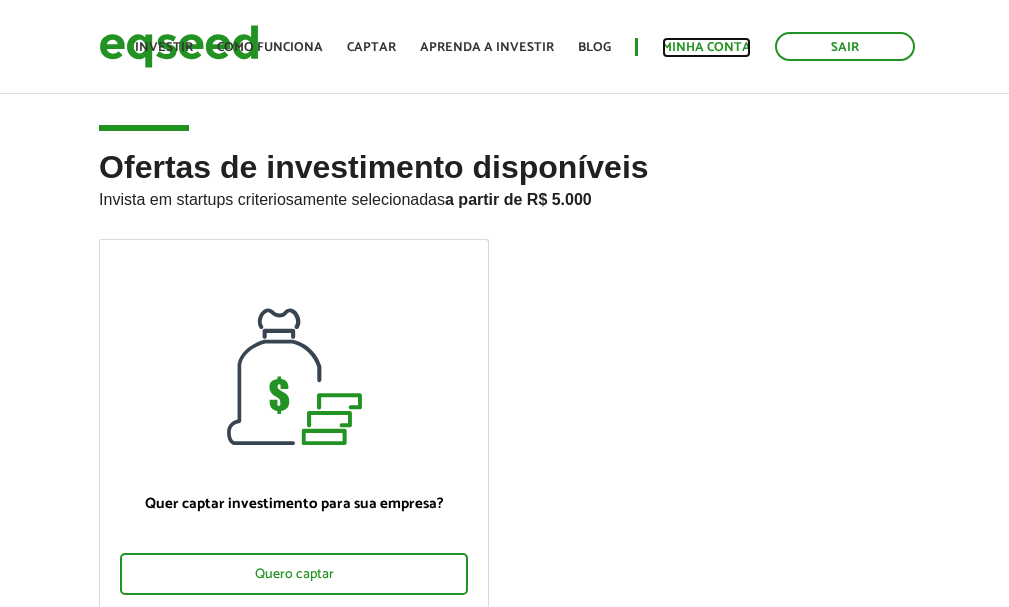 click on "Minha conta" at bounding box center [706, 47] 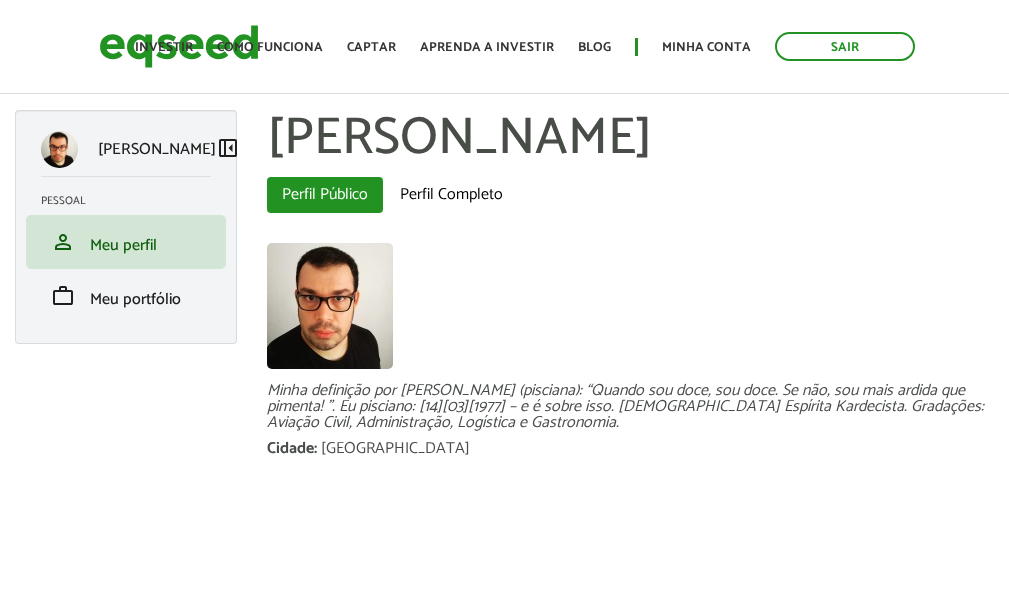 scroll, scrollTop: 0, scrollLeft: 0, axis: both 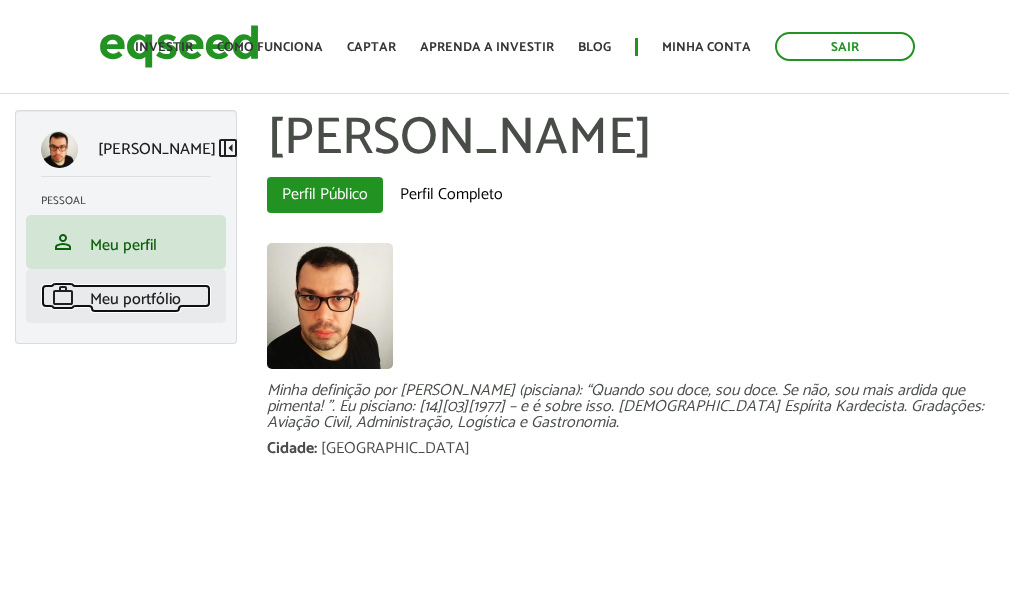 click on "Meu portfólio" at bounding box center [135, 299] 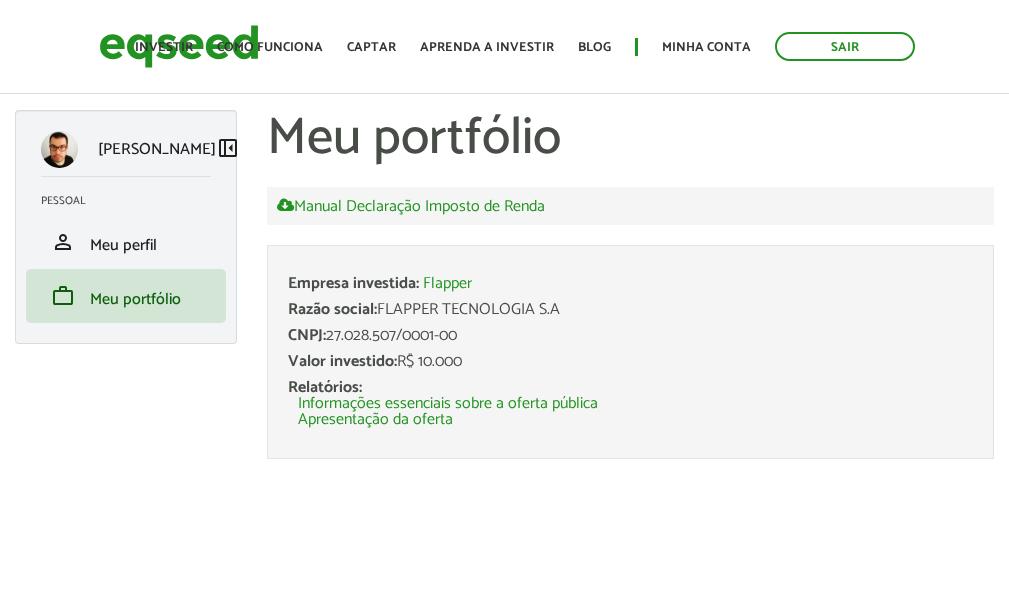 scroll, scrollTop: 0, scrollLeft: 0, axis: both 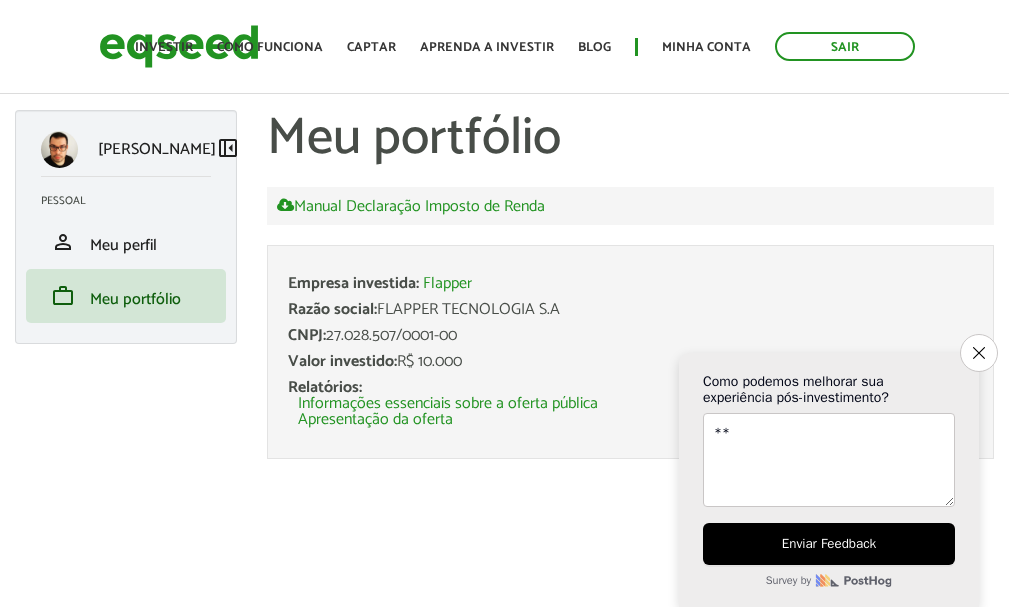 type on "*" 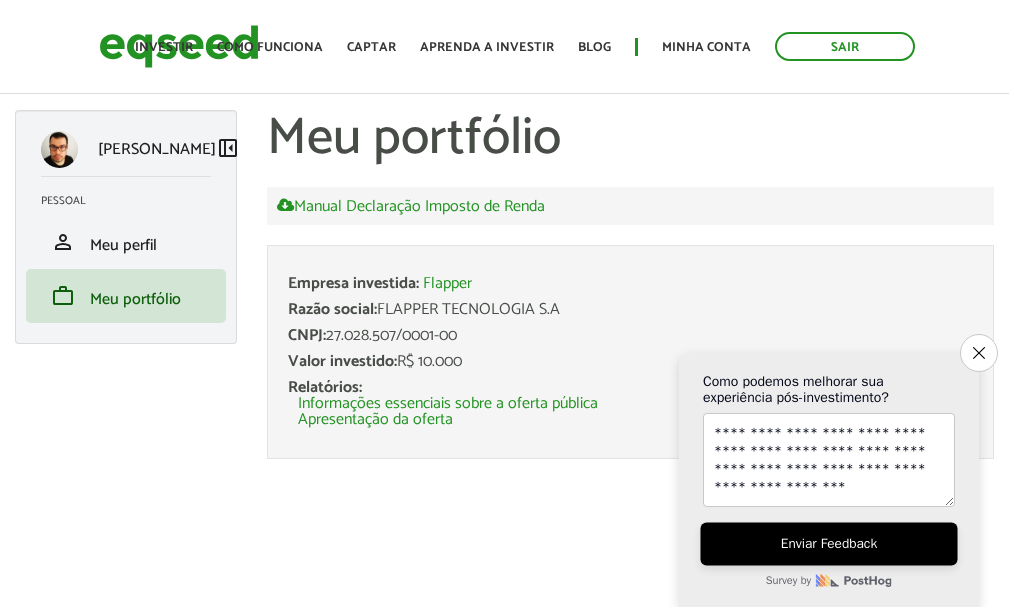 type on "**********" 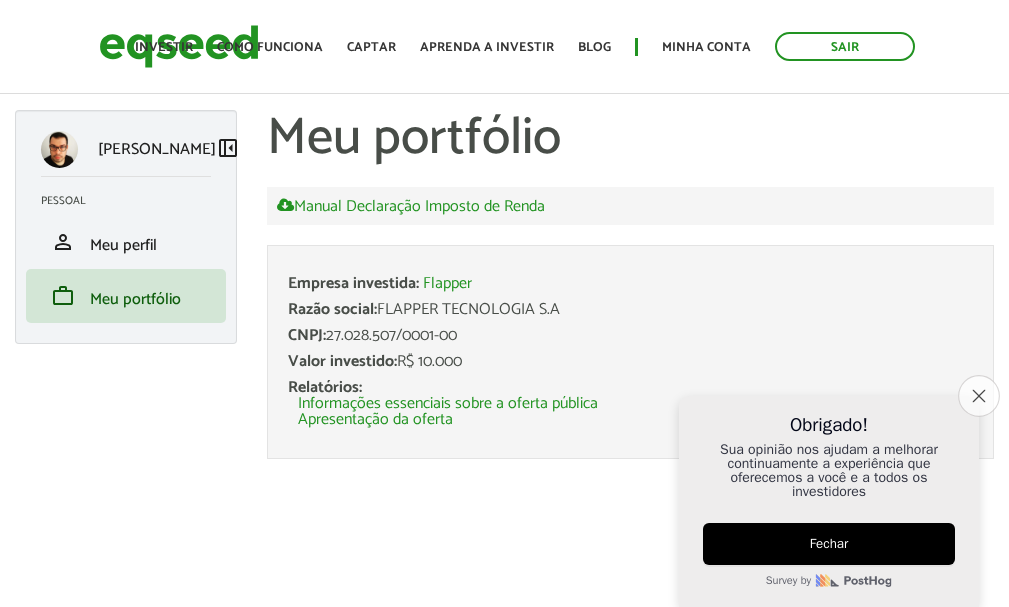 click on "Close survey" 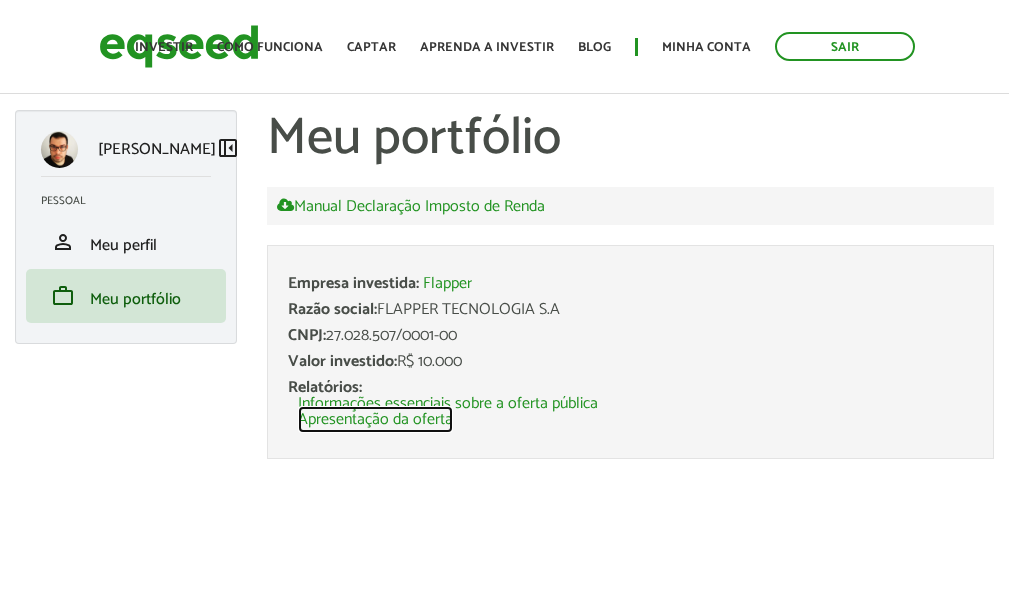 click on "Apresentação da oferta" at bounding box center (375, 420) 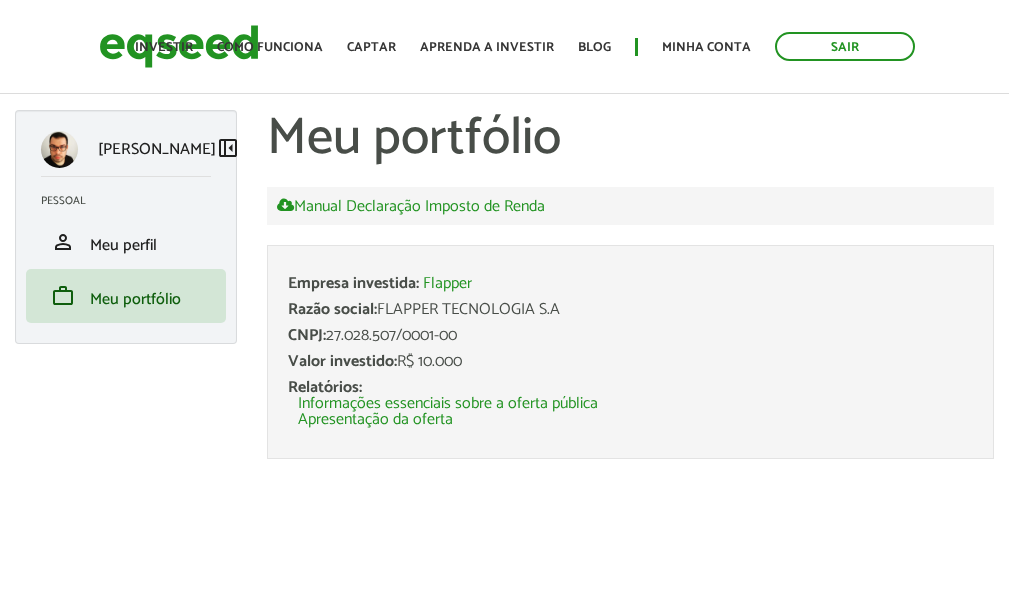 scroll, scrollTop: 0, scrollLeft: 0, axis: both 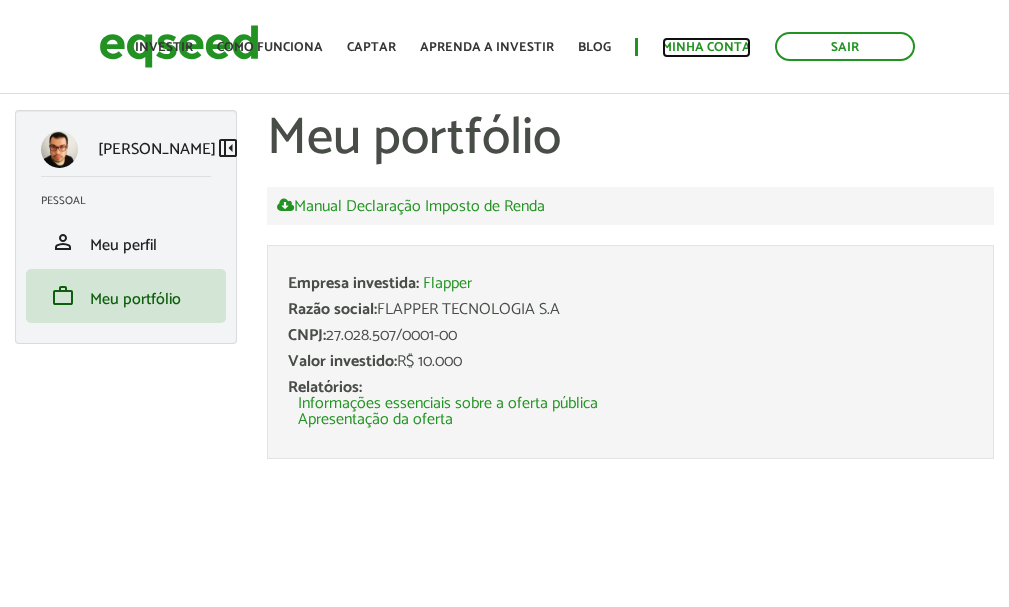 click on "Minha conta" at bounding box center (706, 47) 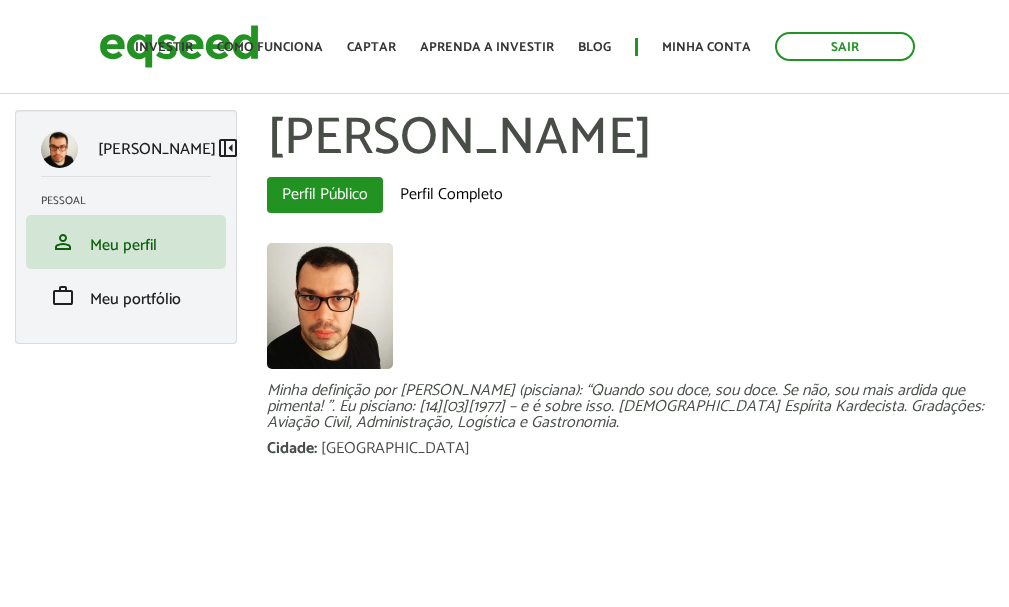 scroll, scrollTop: 0, scrollLeft: 0, axis: both 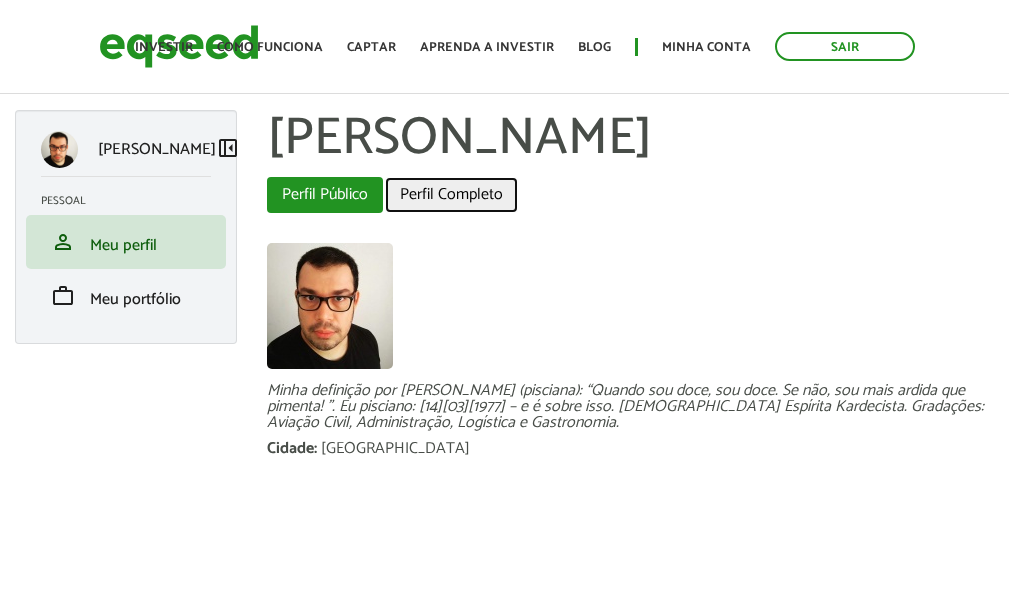 click on "Perfil Completo" at bounding box center (451, 195) 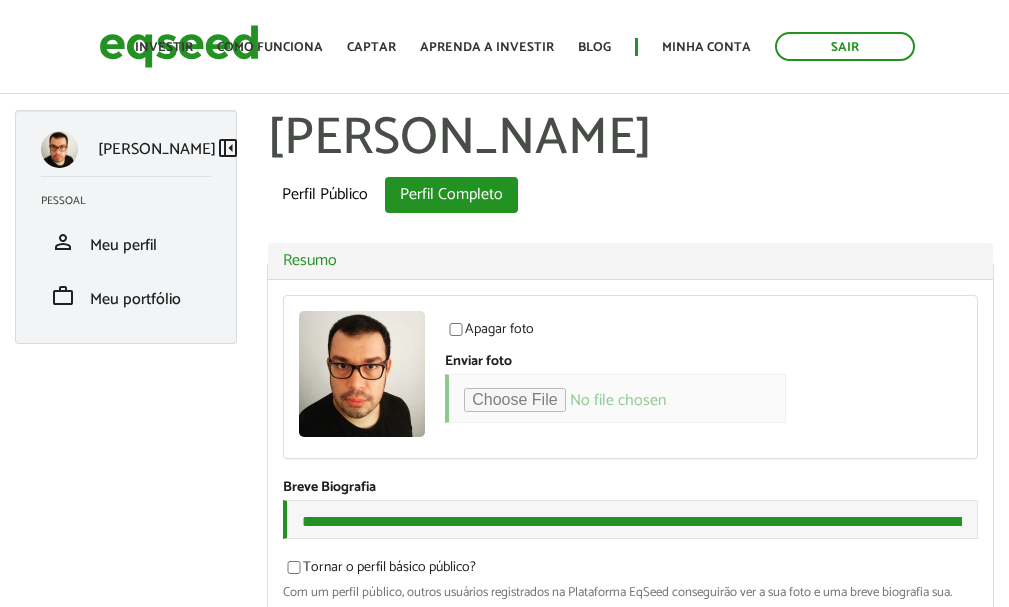 scroll, scrollTop: 0, scrollLeft: 0, axis: both 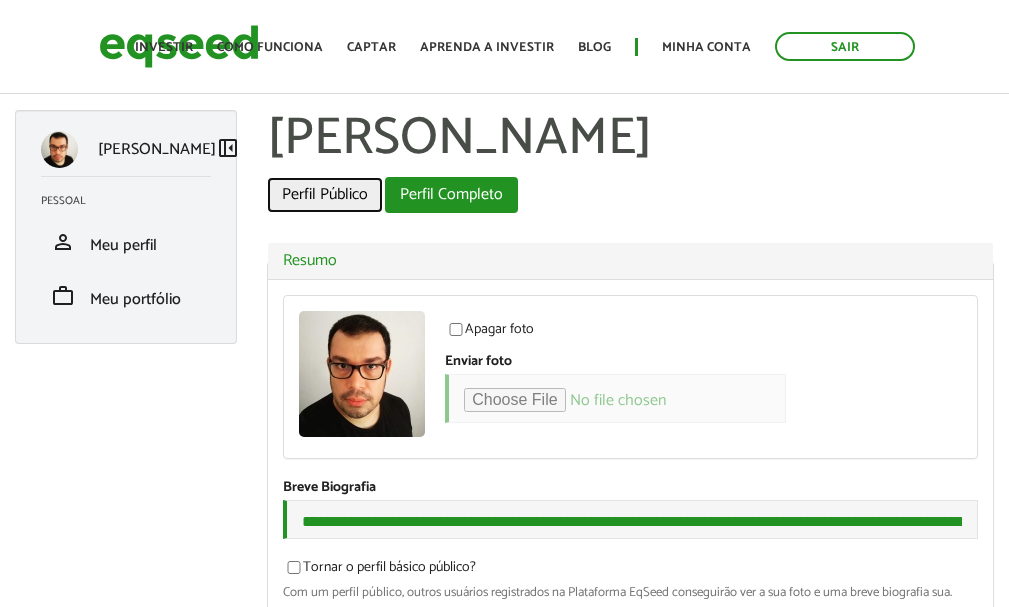click on "Perfil Público" at bounding box center [325, 195] 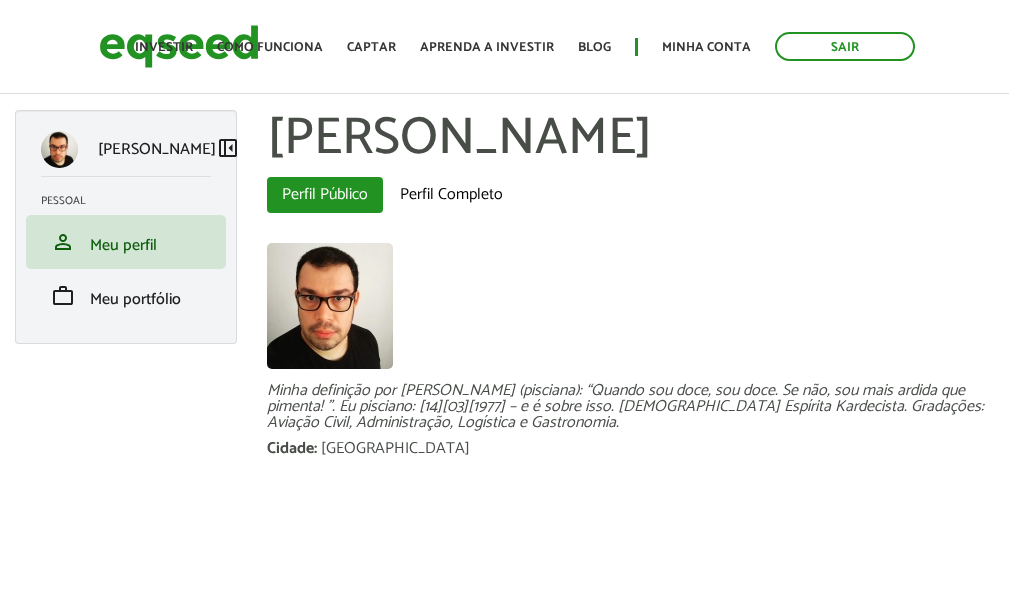 scroll, scrollTop: 0, scrollLeft: 0, axis: both 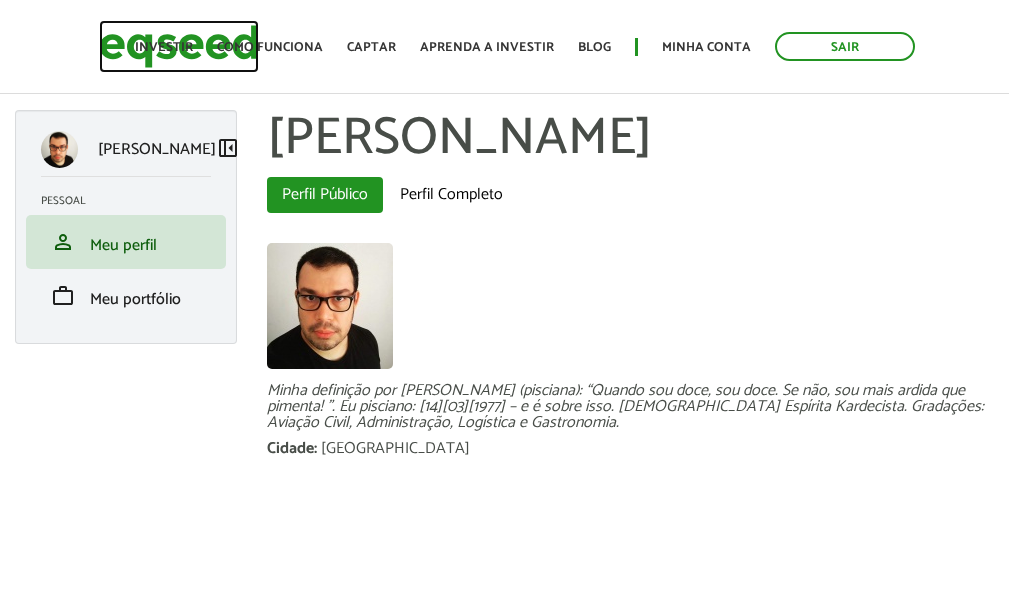 click at bounding box center [179, 46] 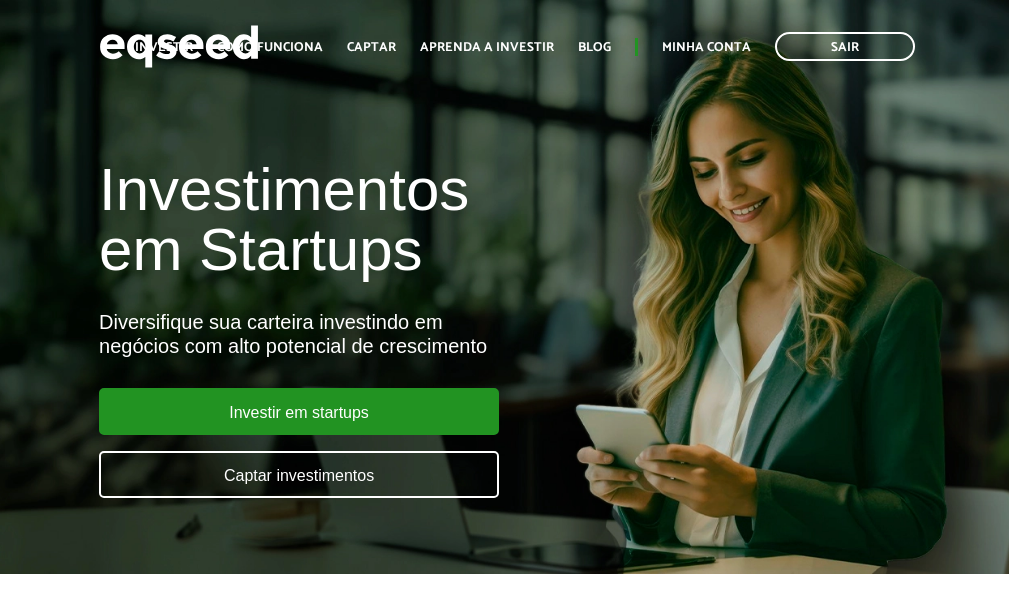 scroll, scrollTop: 0, scrollLeft: 0, axis: both 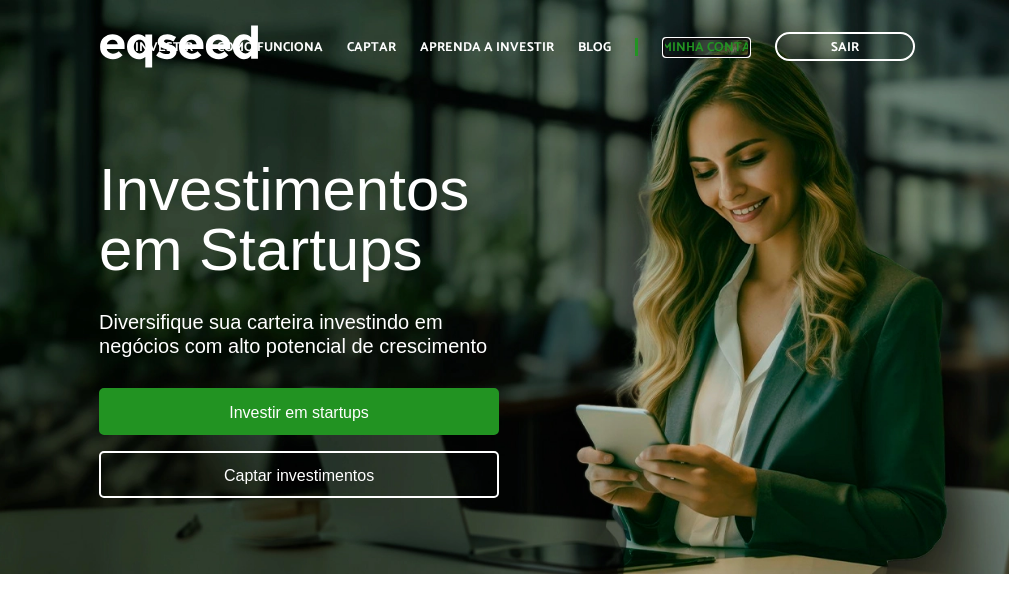 click on "Minha conta" at bounding box center [706, 47] 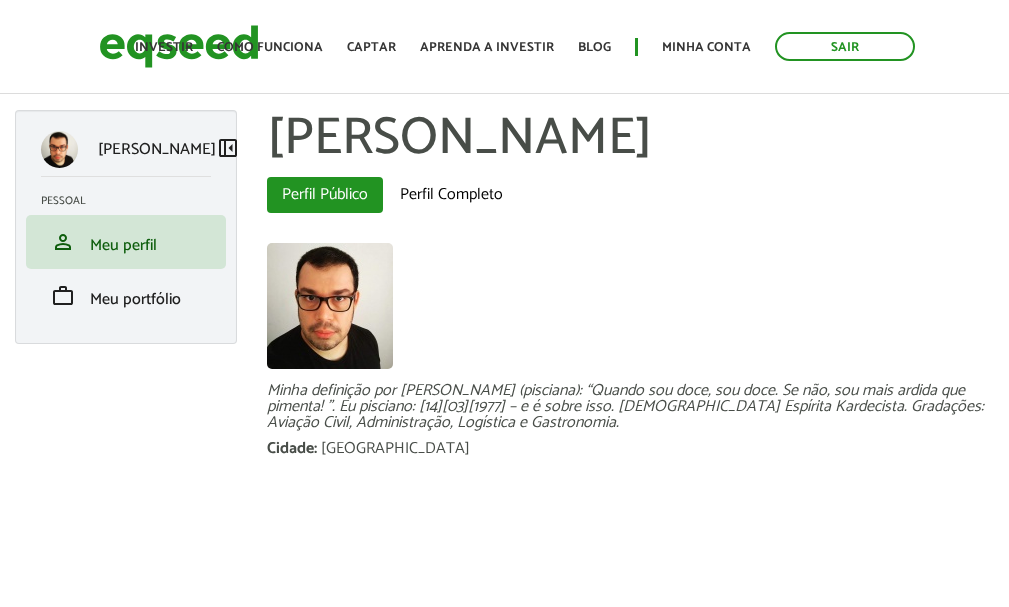 scroll, scrollTop: 0, scrollLeft: 0, axis: both 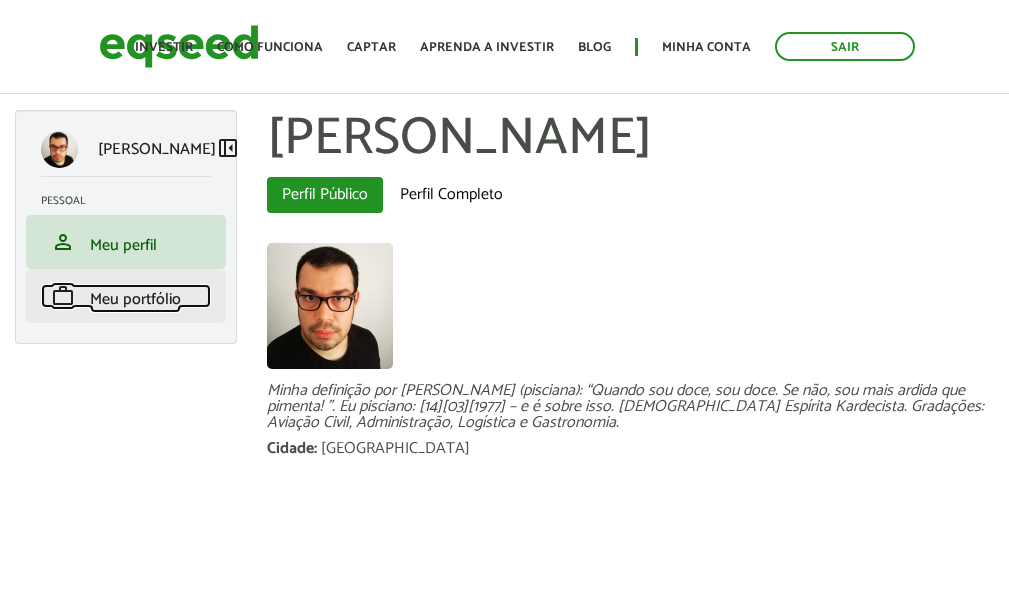 click on "Meu portfólio" at bounding box center [135, 299] 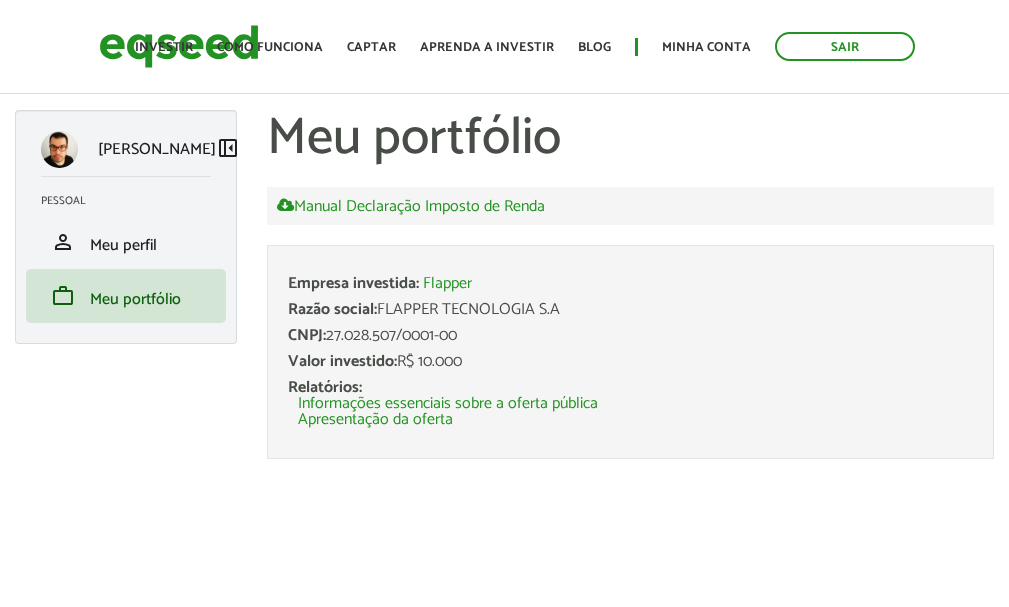 scroll, scrollTop: 0, scrollLeft: 0, axis: both 